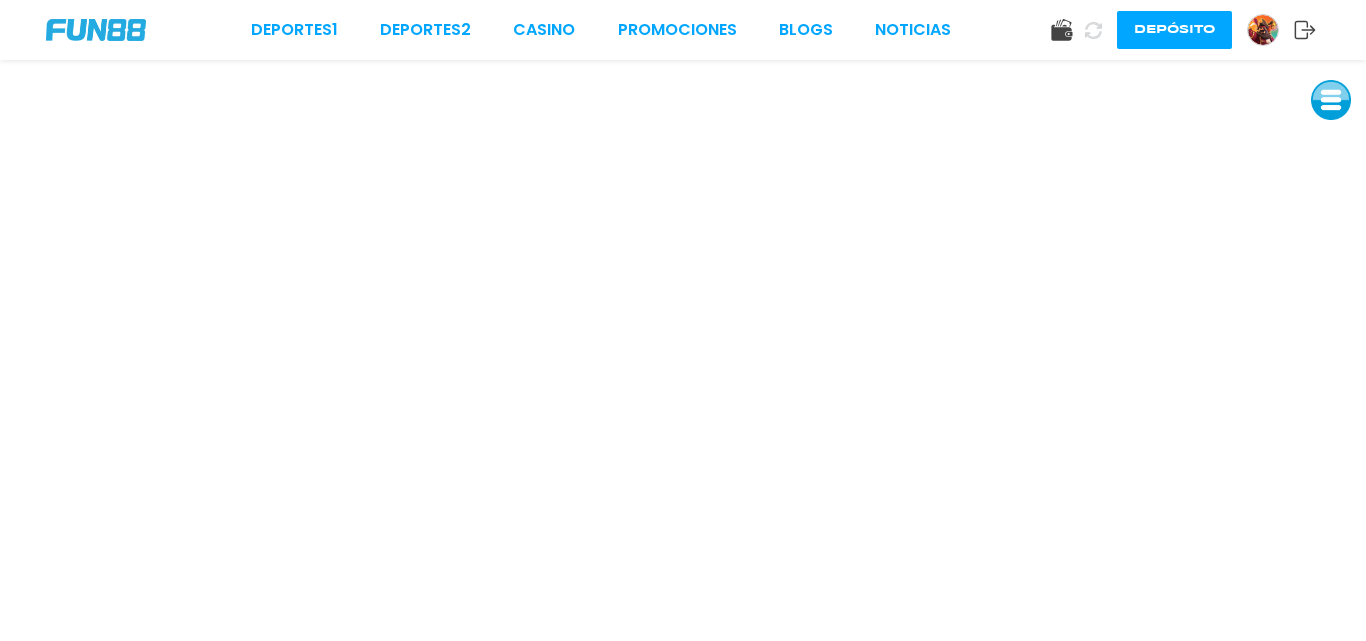 scroll, scrollTop: 0, scrollLeft: 0, axis: both 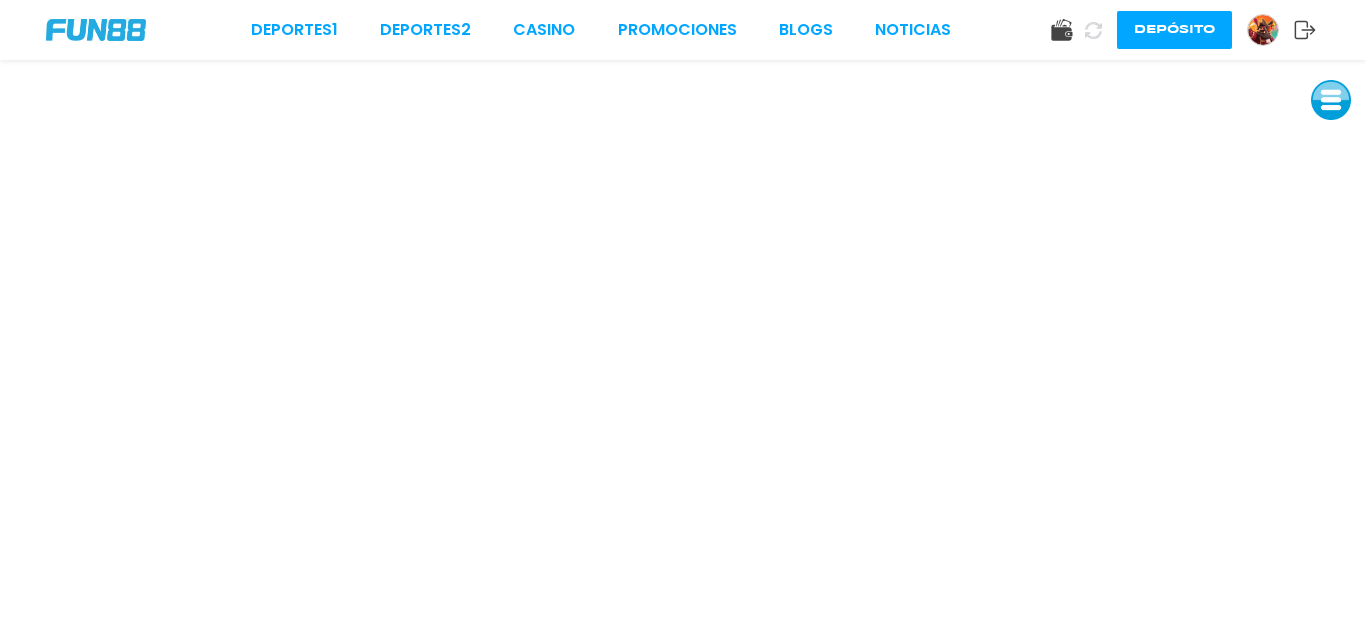 click at bounding box center (683, 350) 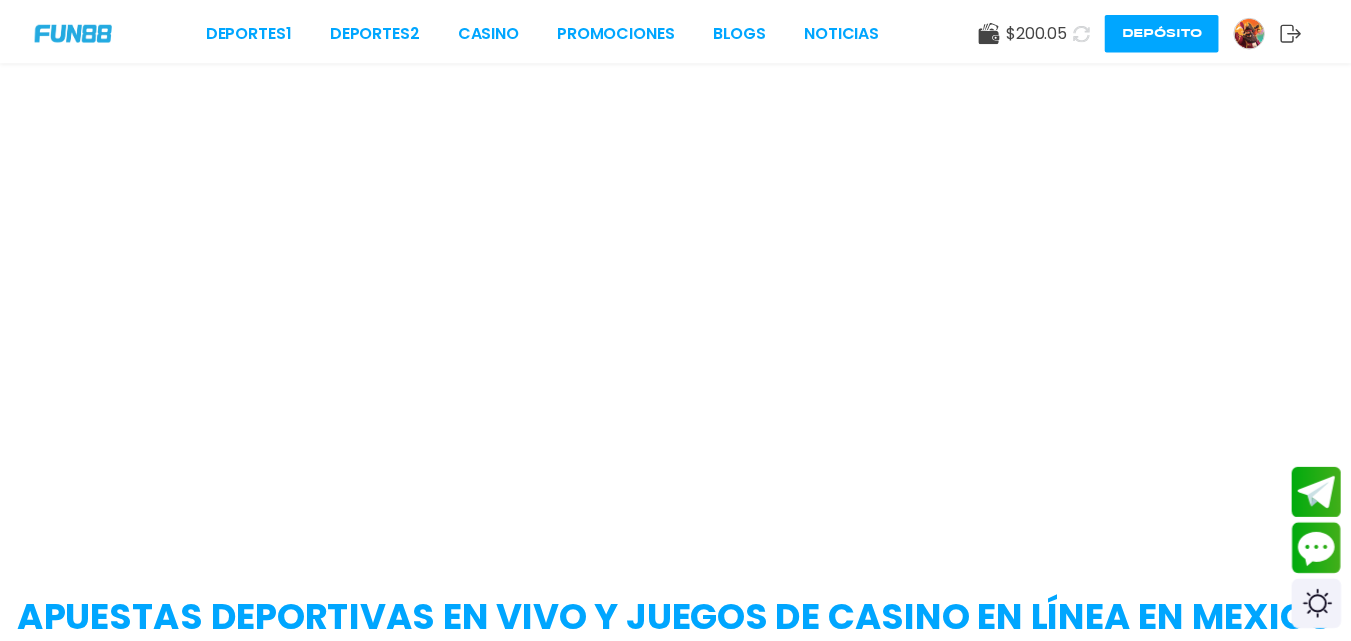 scroll, scrollTop: 0, scrollLeft: 0, axis: both 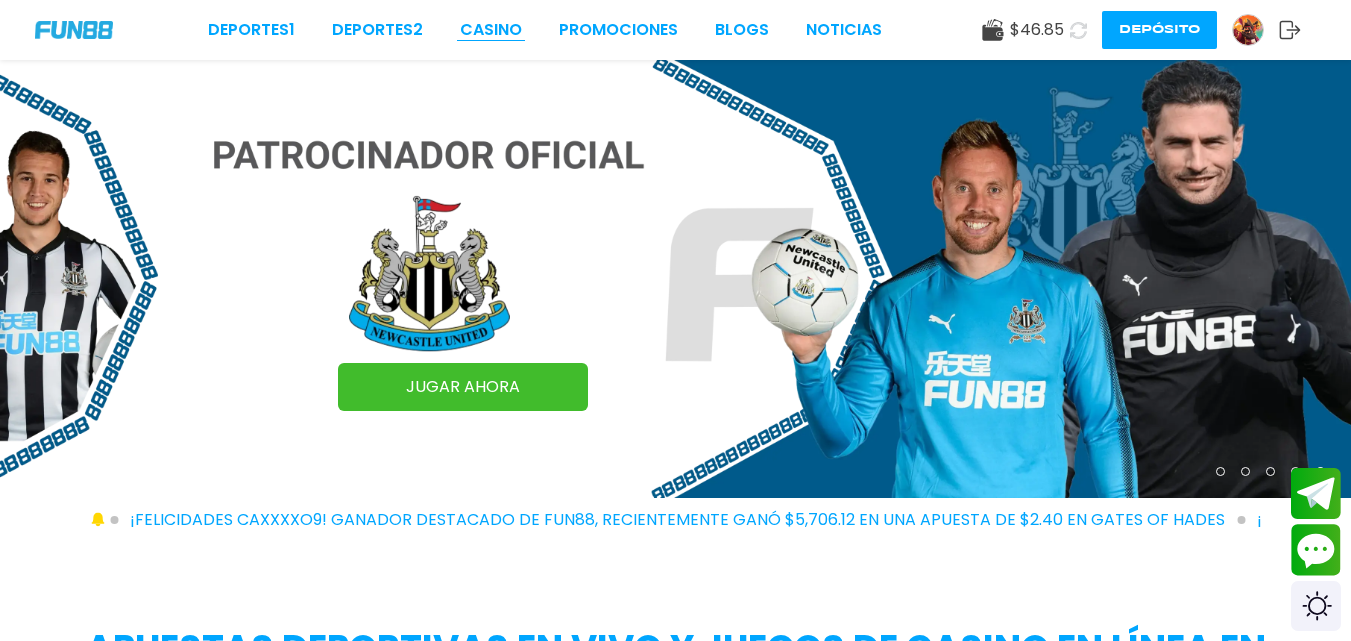 click on "CASINO" at bounding box center [491, 30] 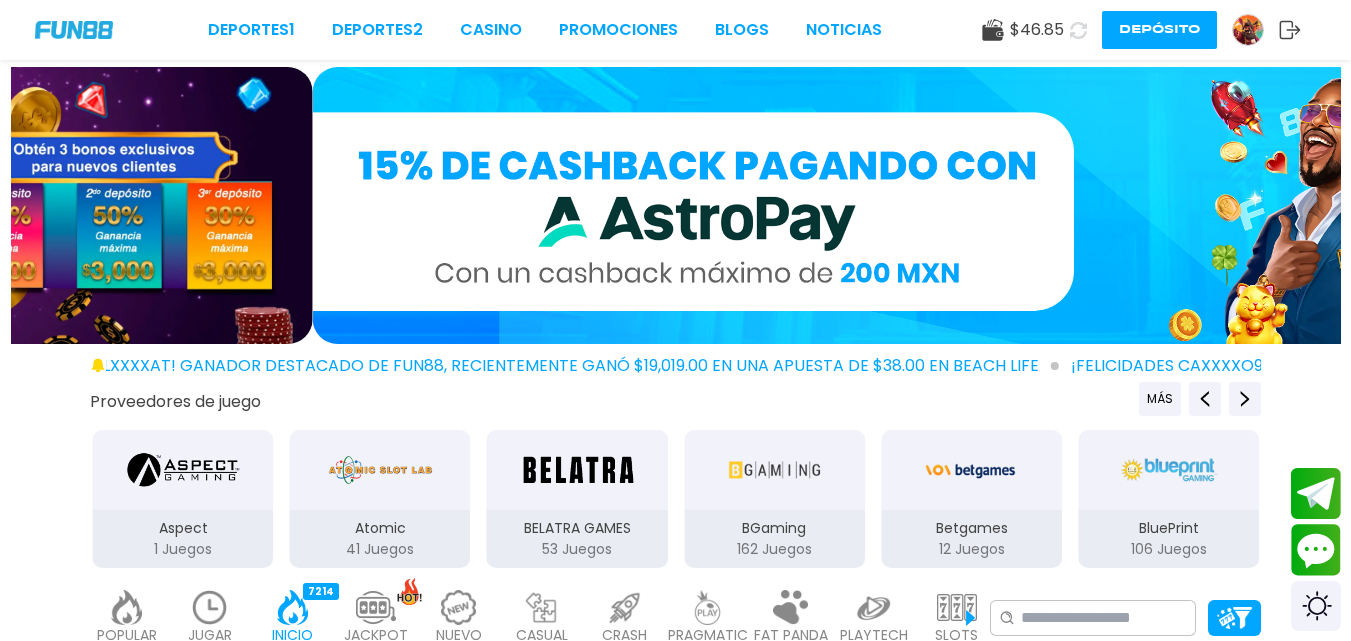 scroll, scrollTop: 624, scrollLeft: 0, axis: vertical 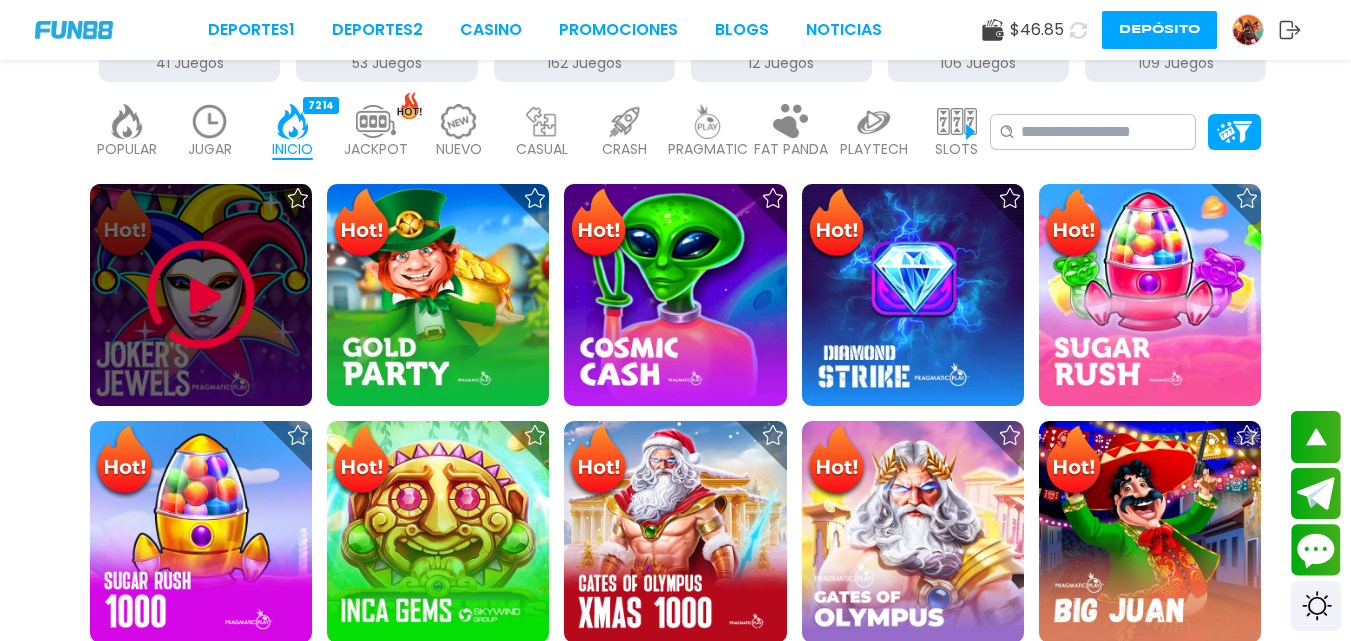click at bounding box center [201, 295] 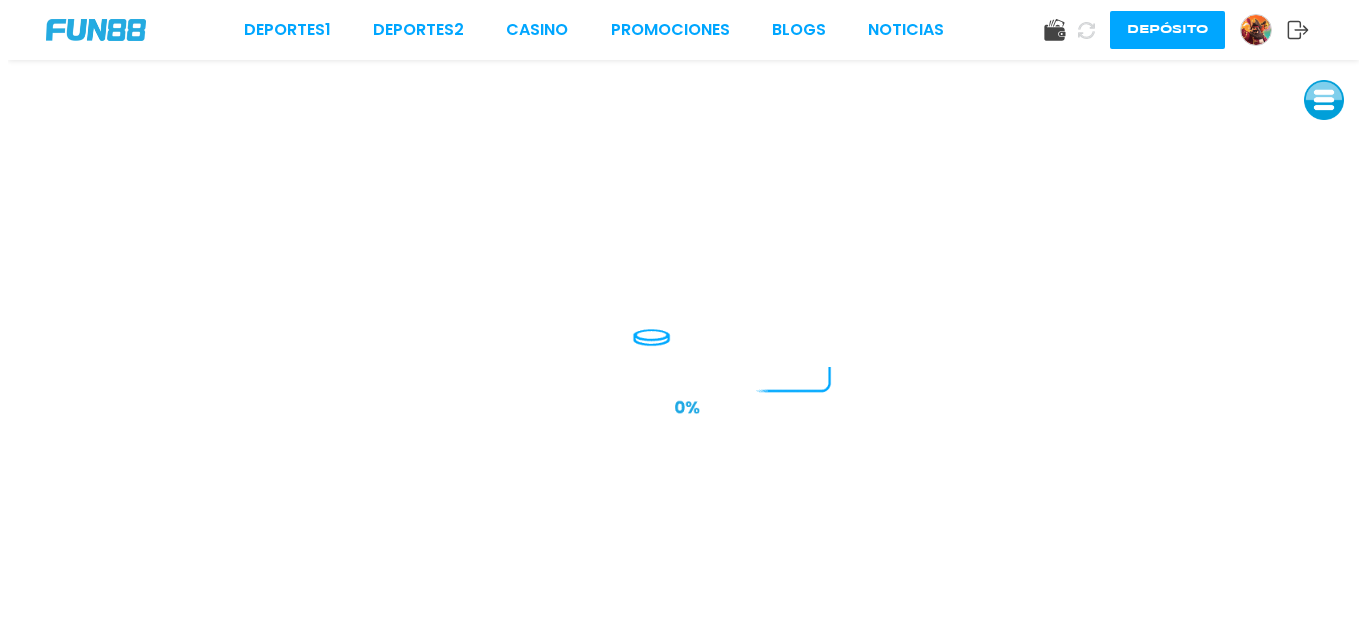 scroll, scrollTop: 0, scrollLeft: 0, axis: both 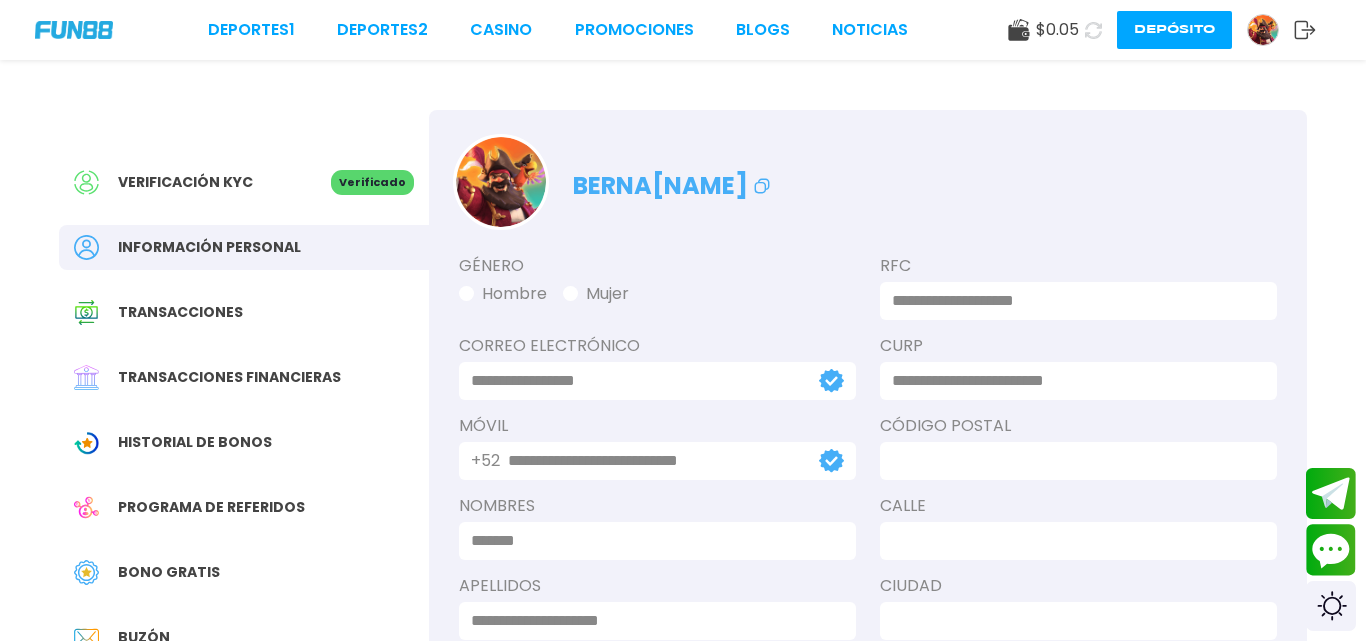 type on "**********" 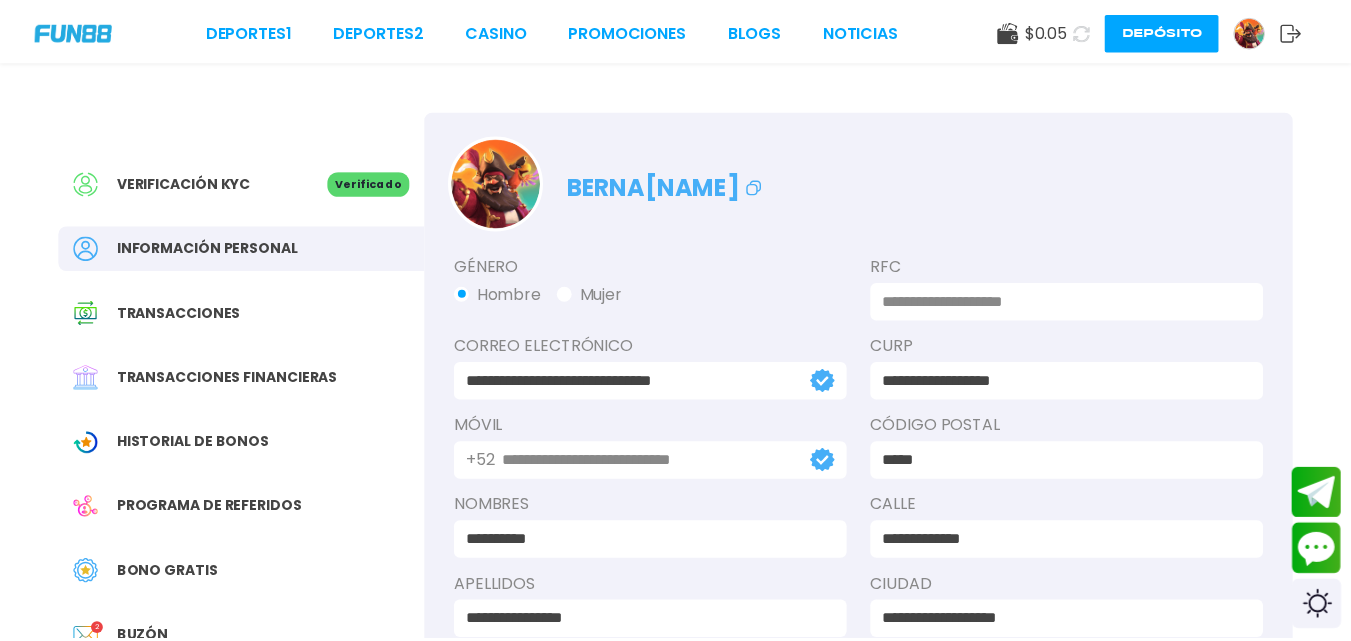 scroll, scrollTop: 0, scrollLeft: 0, axis: both 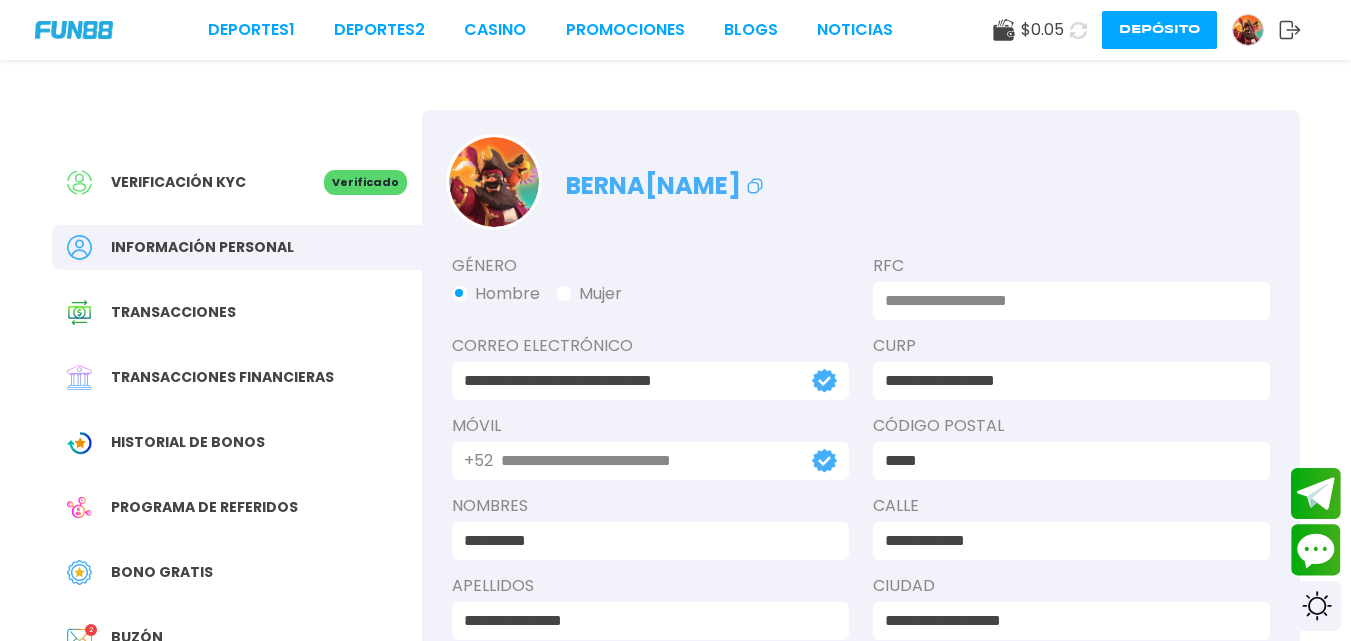 click on "Bono Gratis" at bounding box center [237, 572] 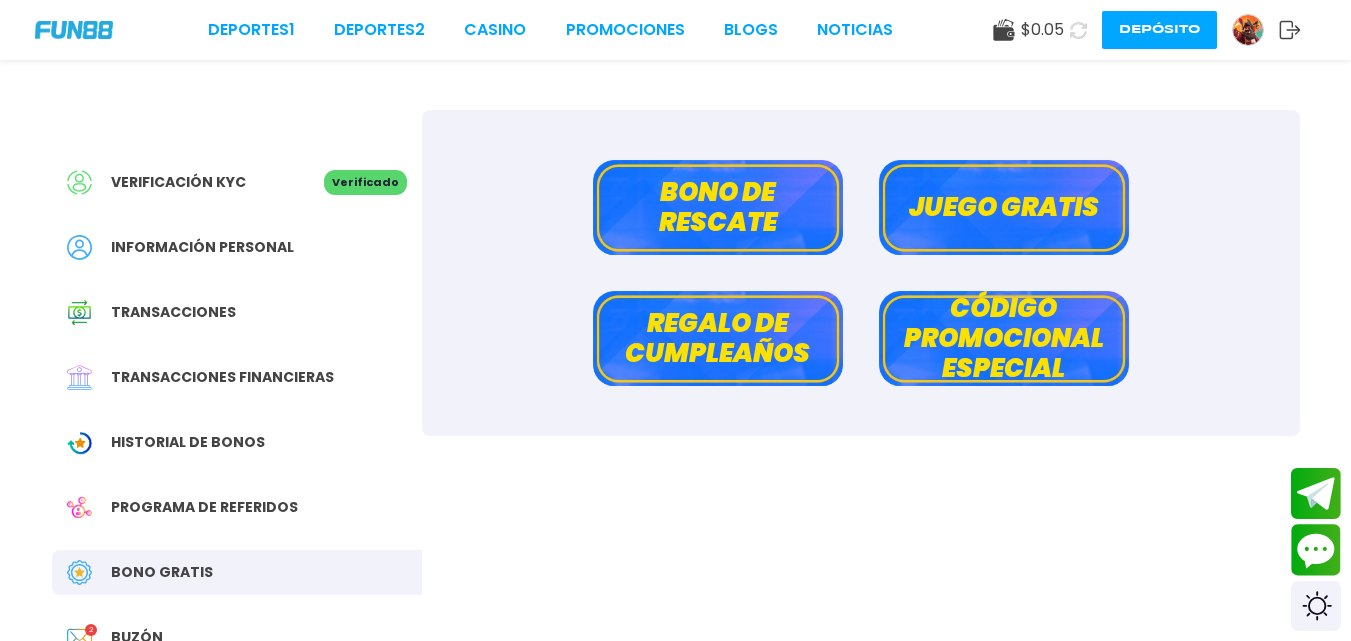 click on "Bono de rescate" at bounding box center (718, 207) 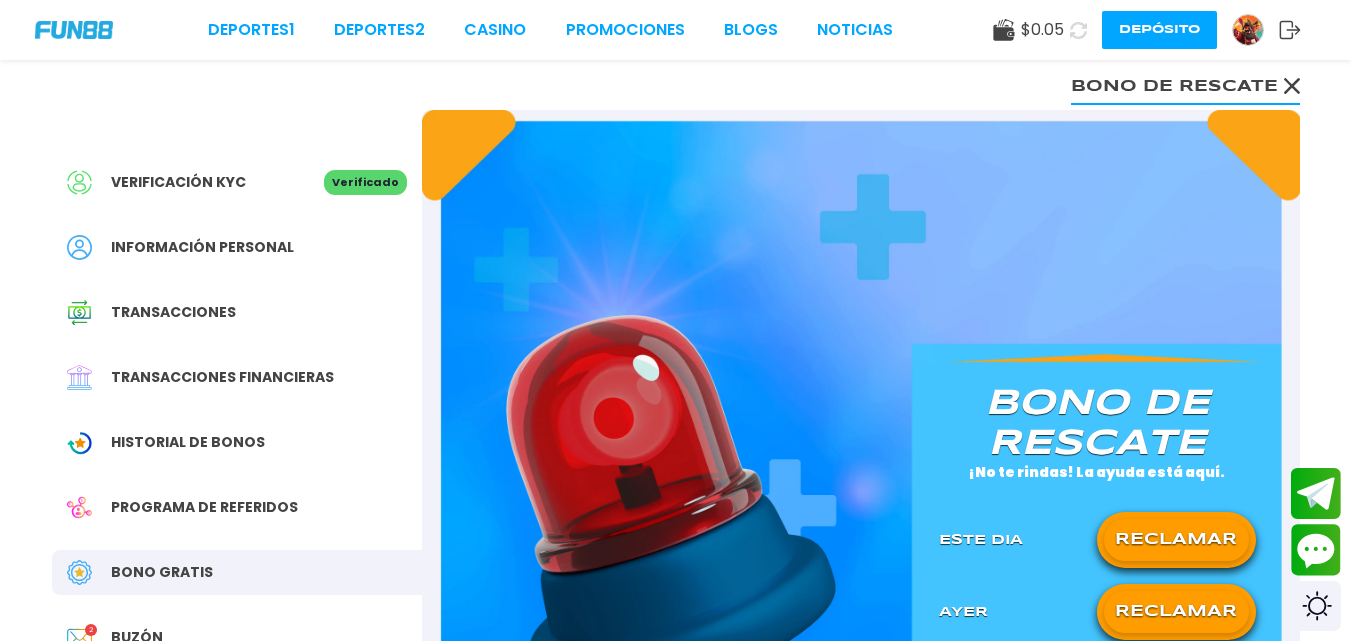 click on "RECLAMAR" at bounding box center [1176, 612] 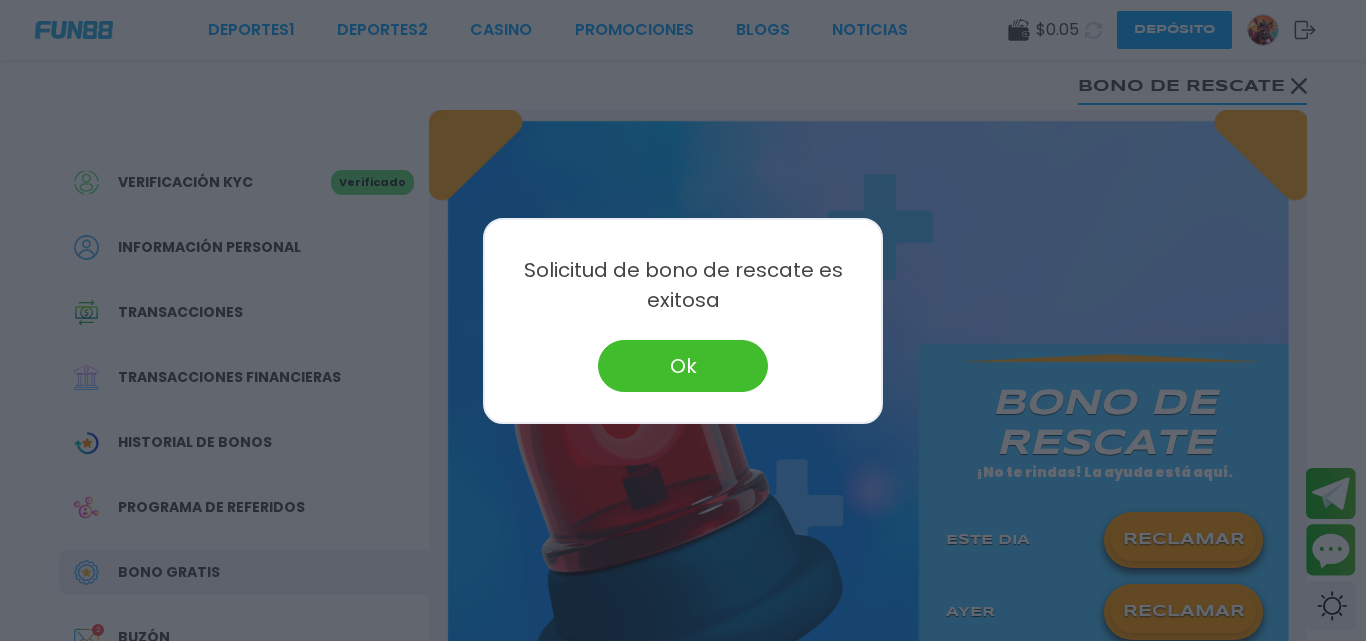 click on "Ok" at bounding box center [683, 366] 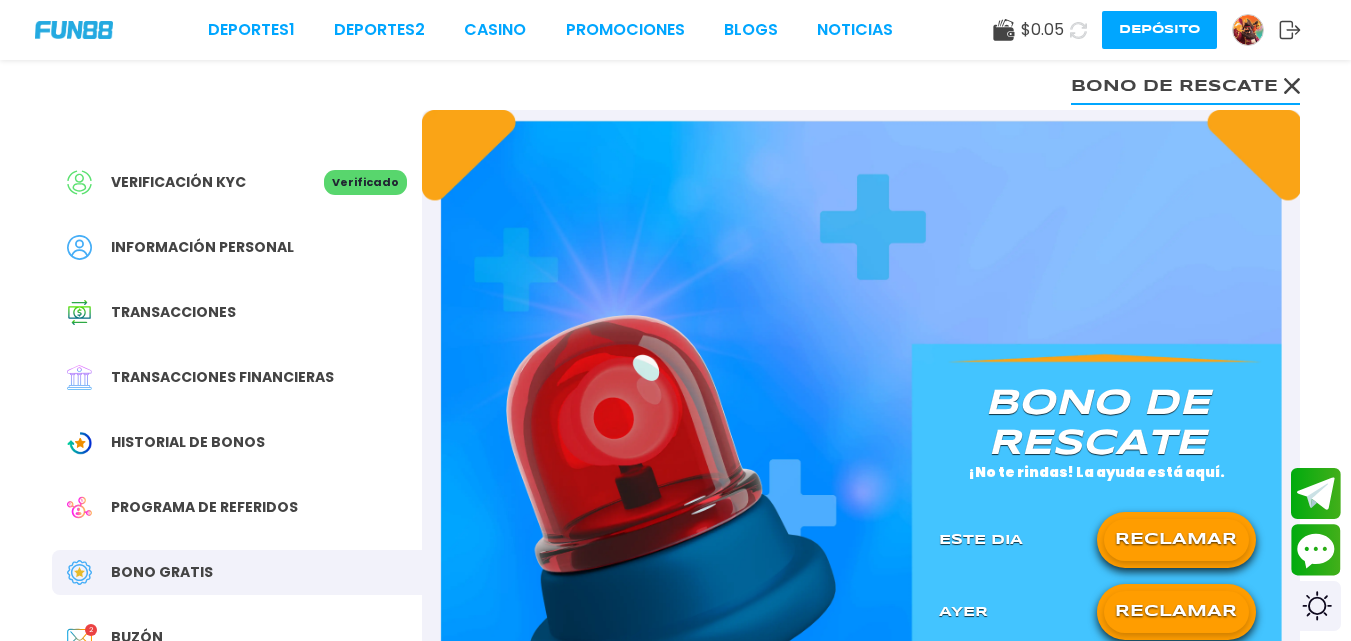 click 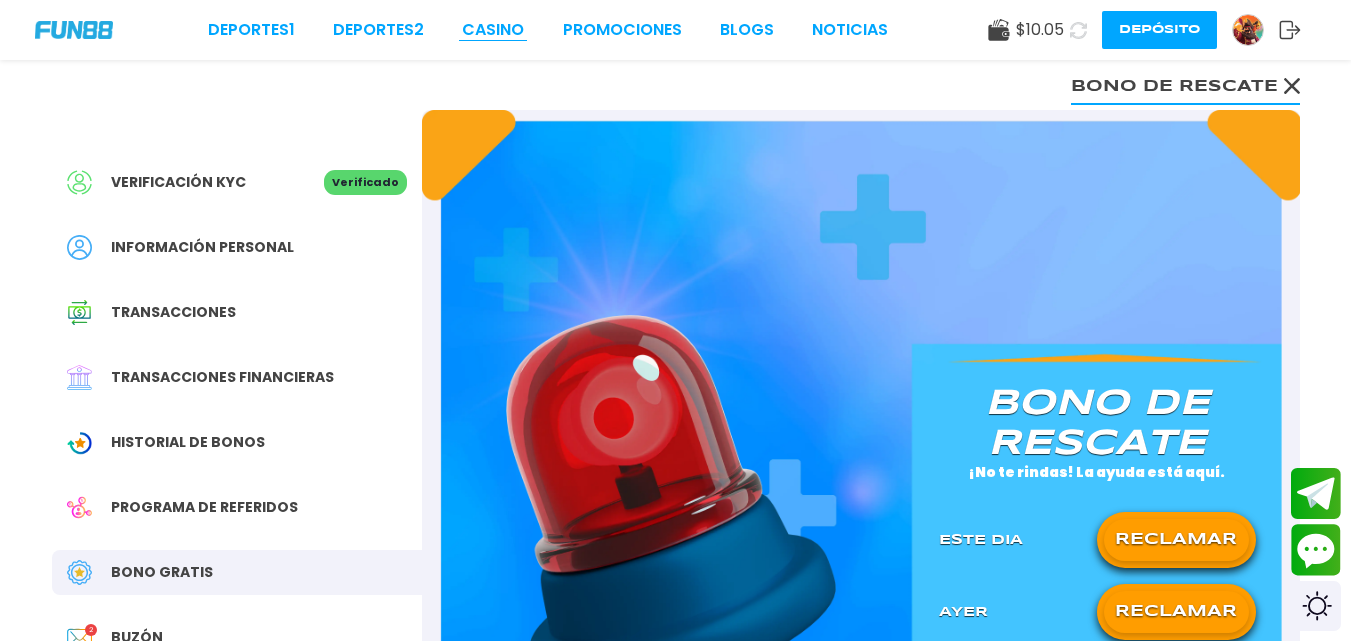 click on "CASINO" at bounding box center [493, 30] 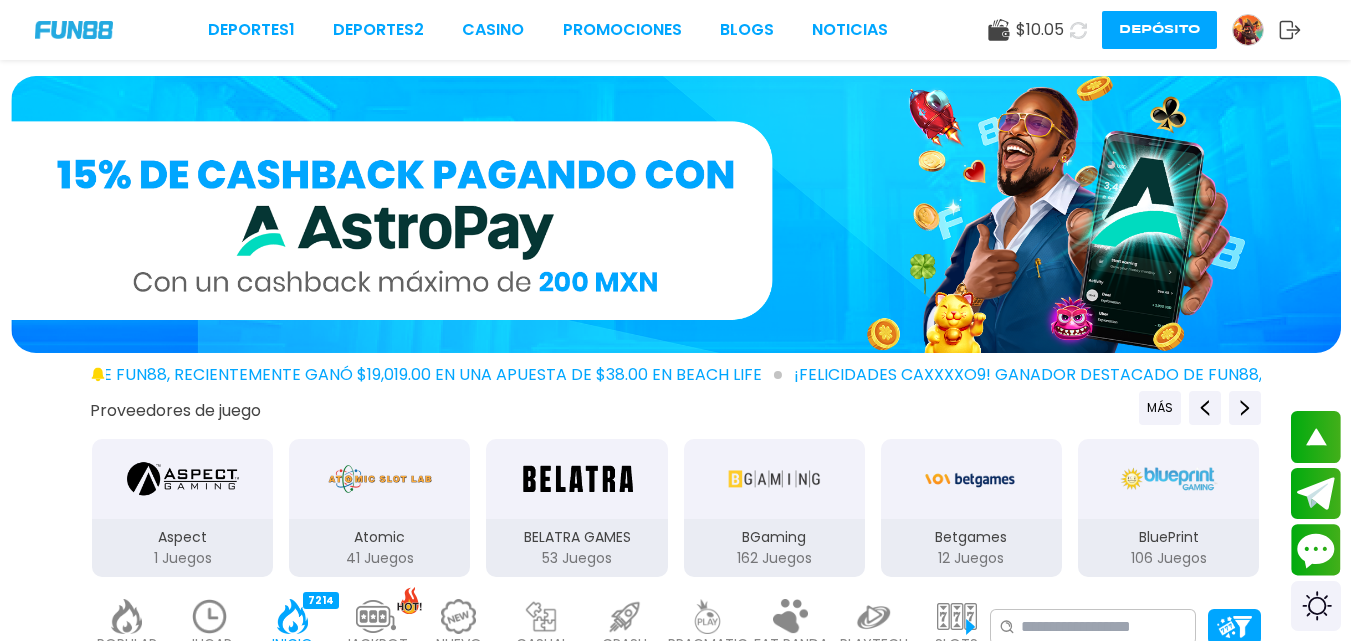 scroll, scrollTop: 220, scrollLeft: 0, axis: vertical 